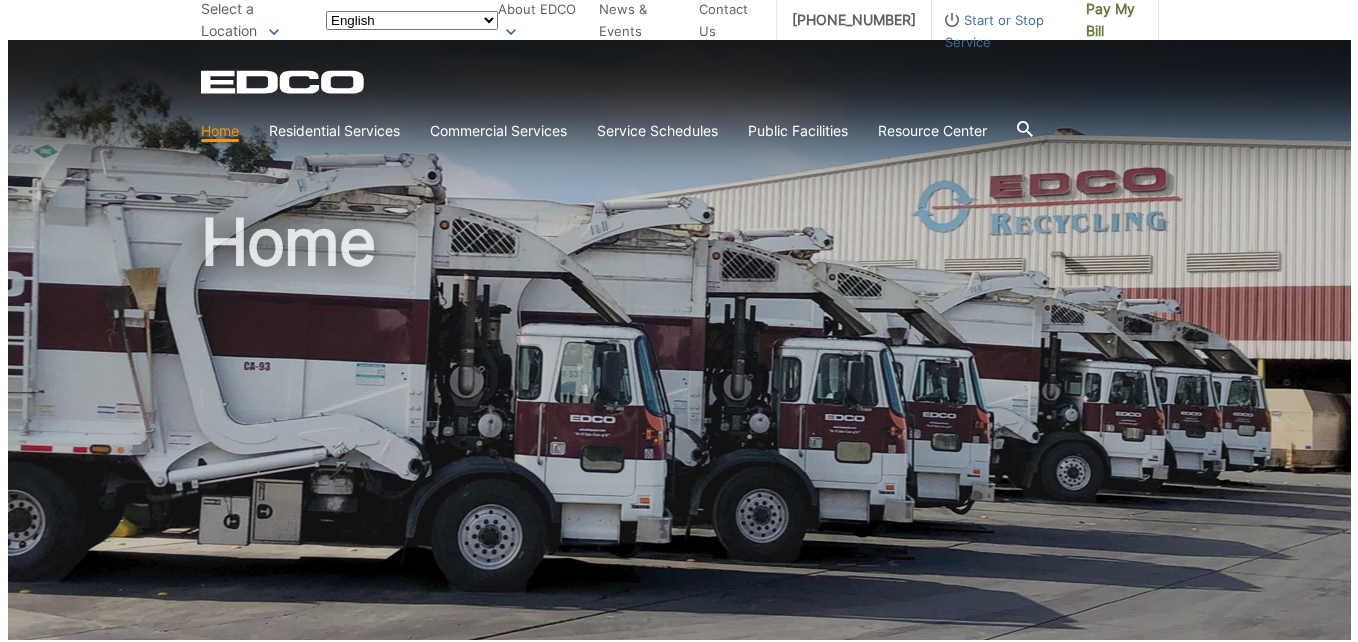 scroll, scrollTop: 0, scrollLeft: 0, axis: both 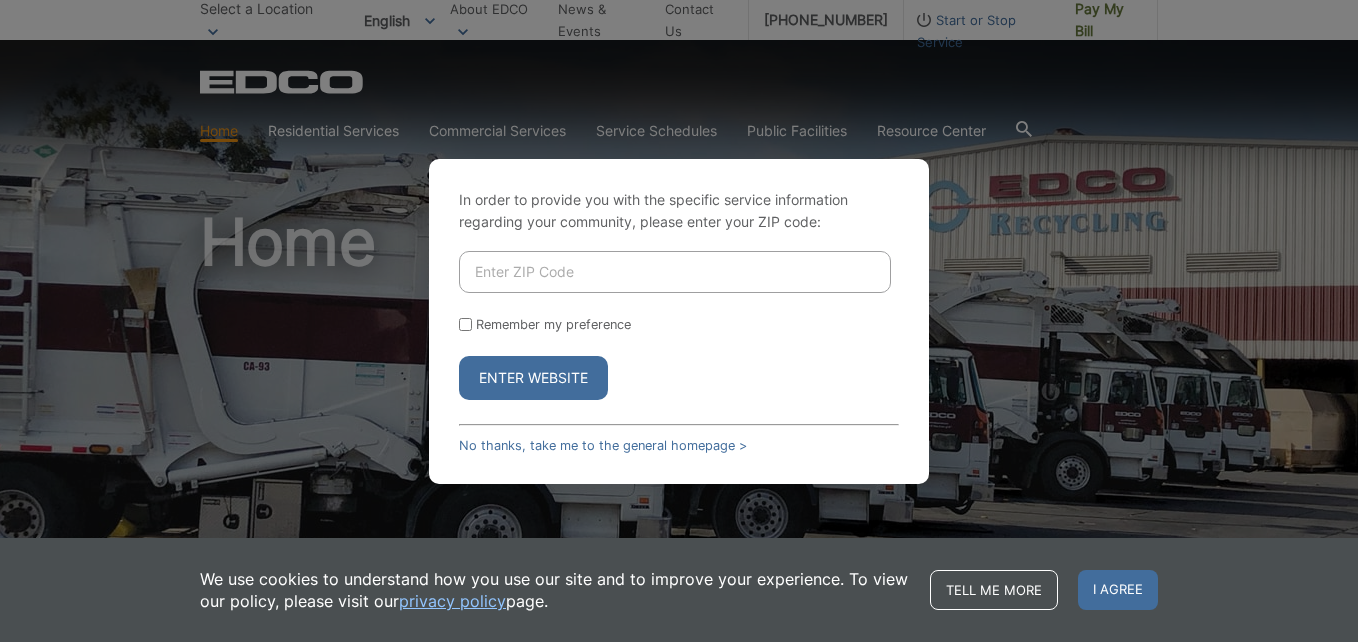 click at bounding box center [675, 272] 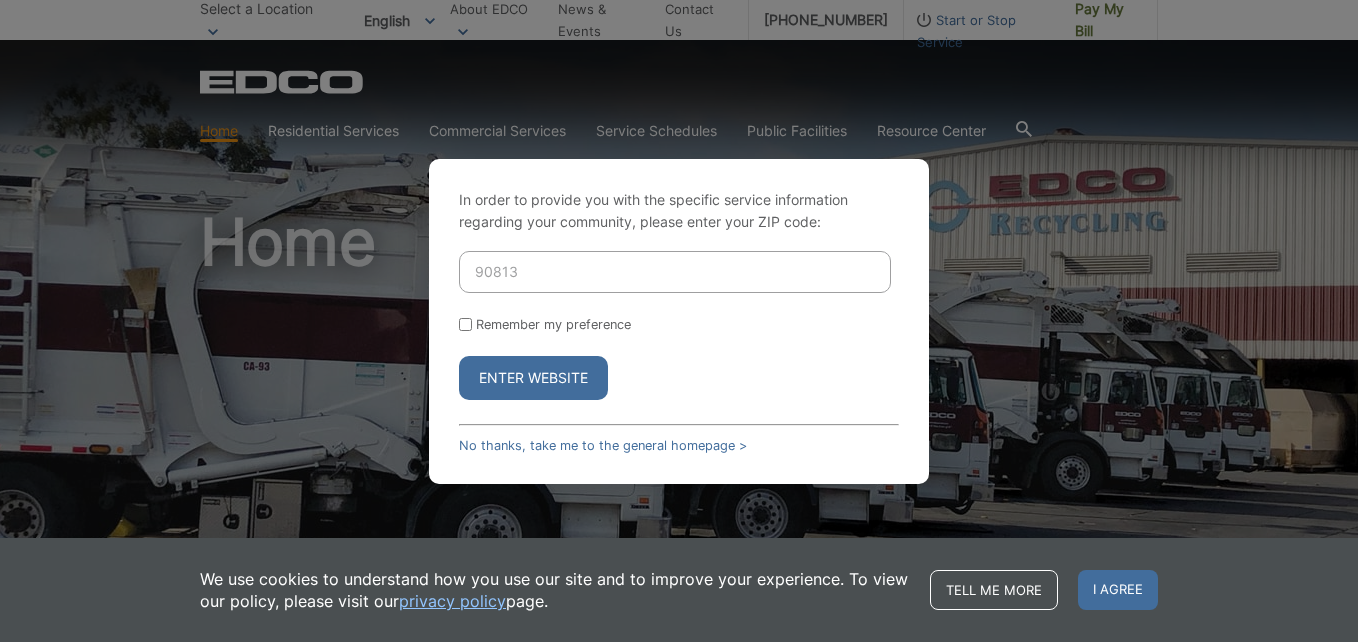click on "Enter Website" at bounding box center (533, 378) 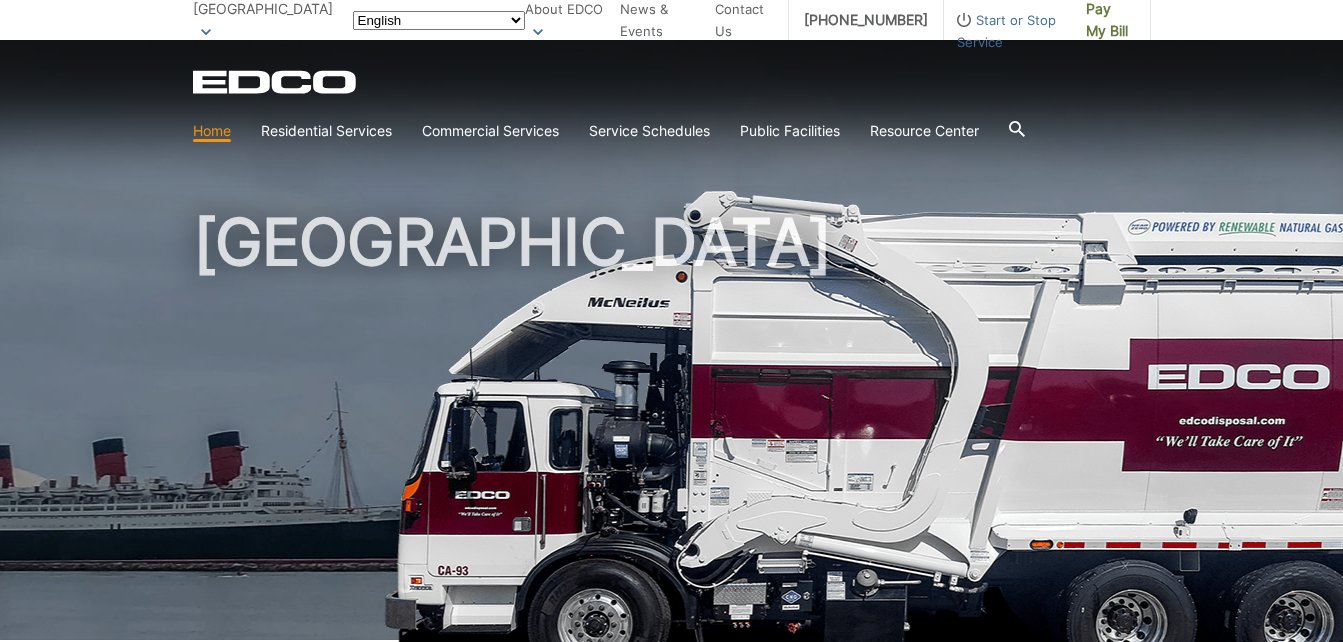 scroll, scrollTop: 0, scrollLeft: 0, axis: both 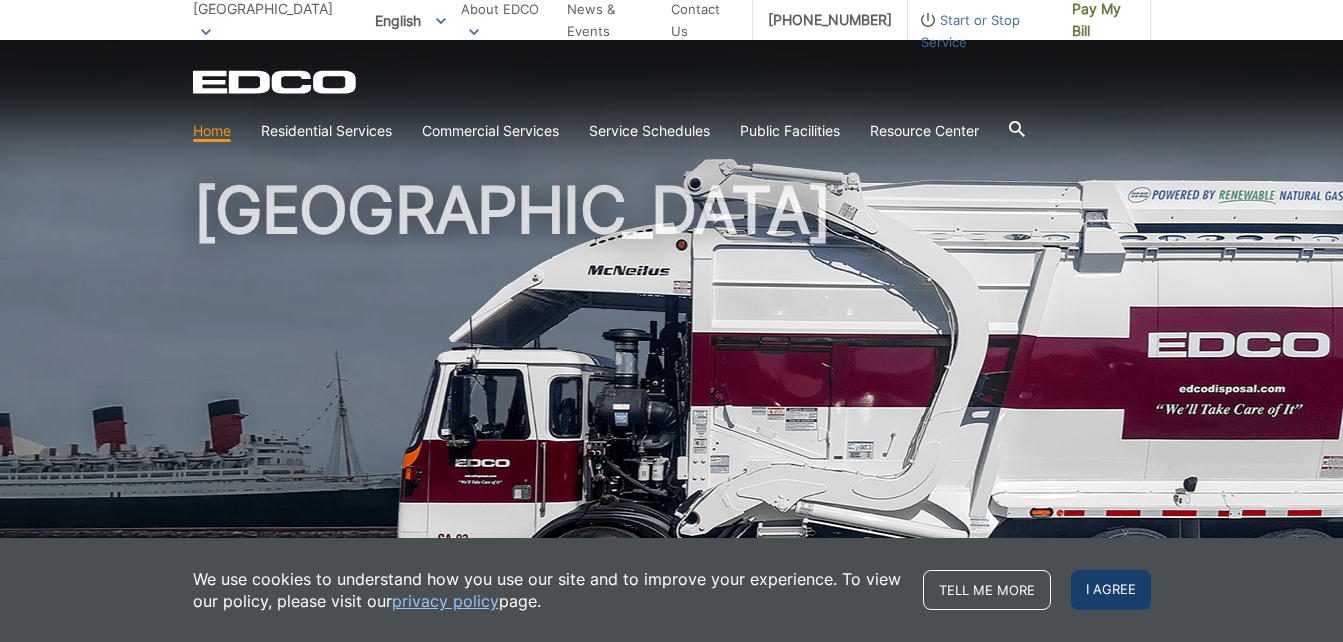 click on "I agree" at bounding box center (1111, 590) 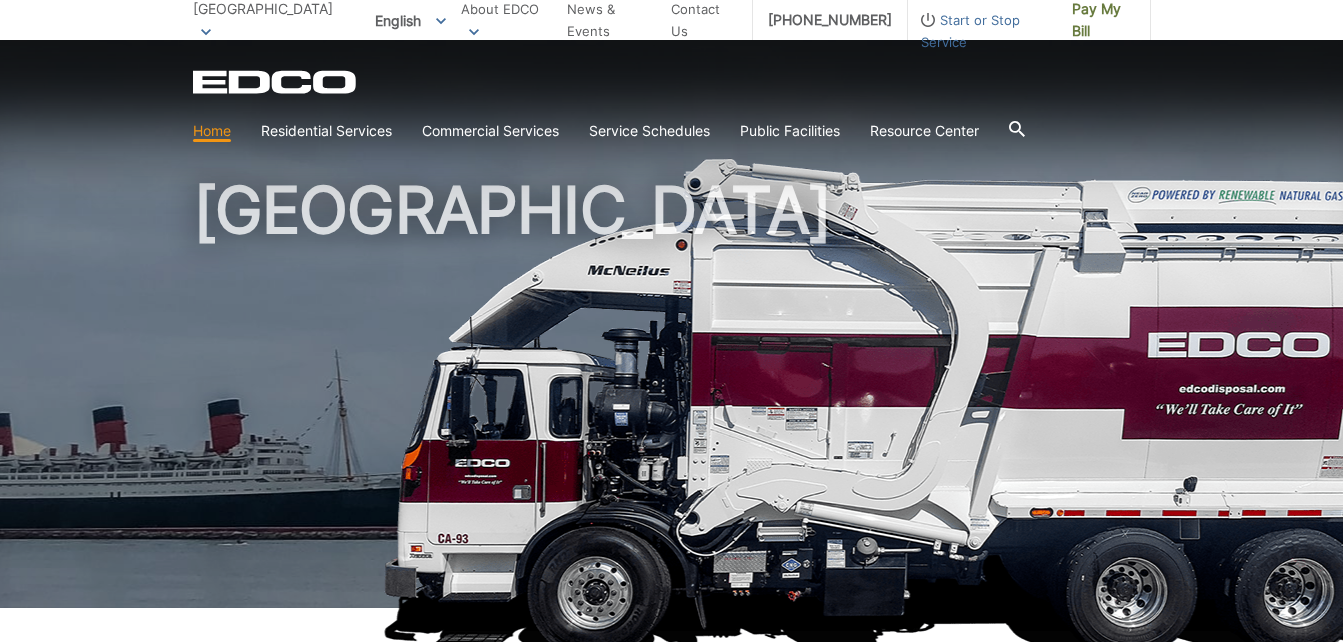 click on "Long Beach
To change your zip code, enter it below and press change.
Change
Take me to the general homepage
Clear preferences (STAGE ONLY)
Please specify your region:
Not sure which region?   Enter your full address.
EDCO service may not be available in your area. You can access our  general site
English" at bounding box center (671, 20) 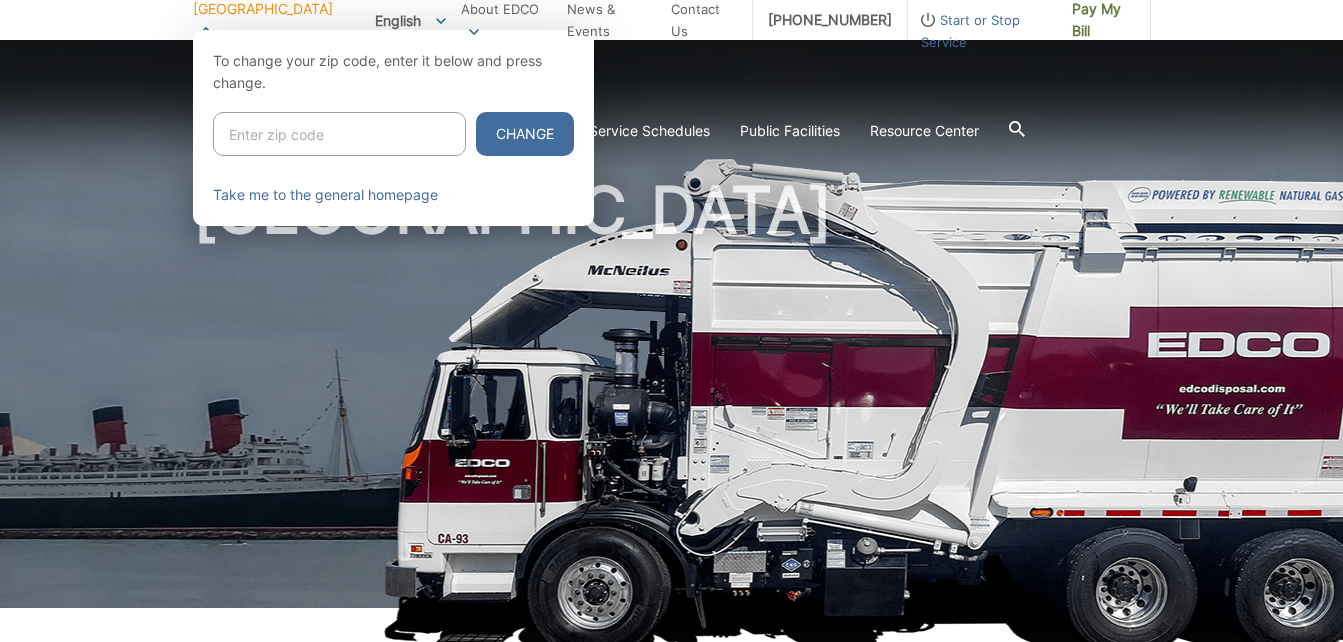 click on "Long Beach
To change your zip code, enter it below and press change.
Change
Take me to the general homepage
Clear preferences (STAGE ONLY)
Please specify your region:
Not sure which region?   Enter your full address.
EDCO service may not be available in your area. You can access our  general site
English" at bounding box center (671, 20) 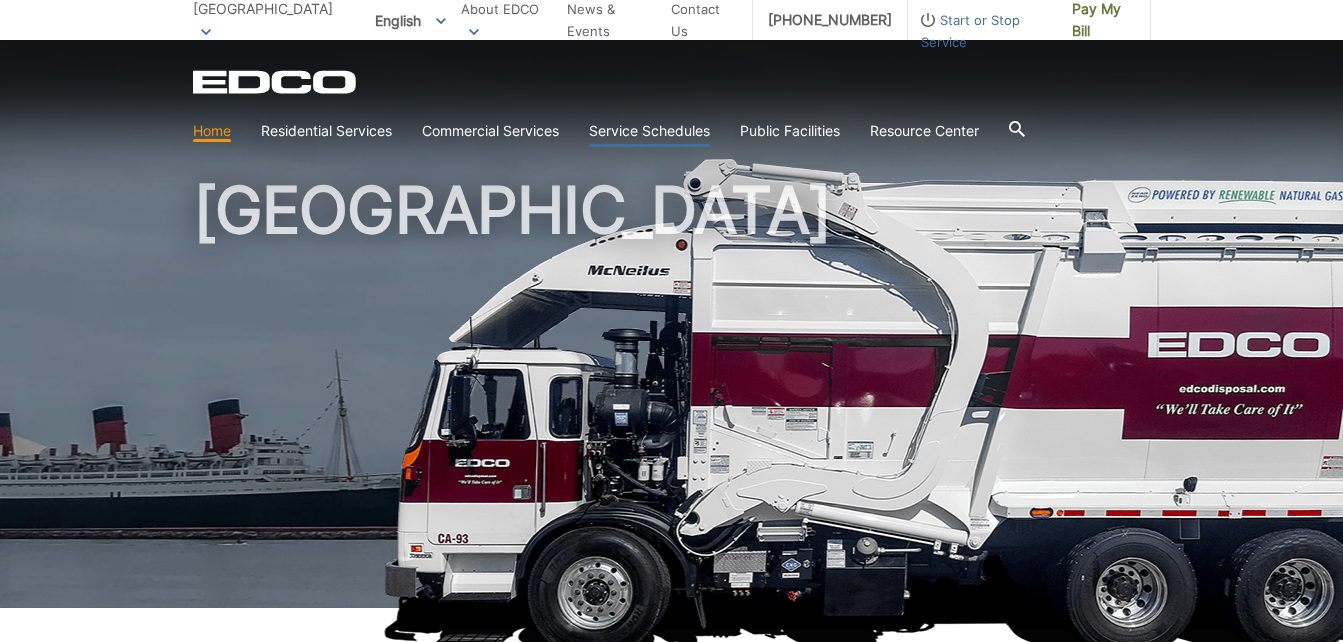 click on "Service Schedules" at bounding box center (649, 131) 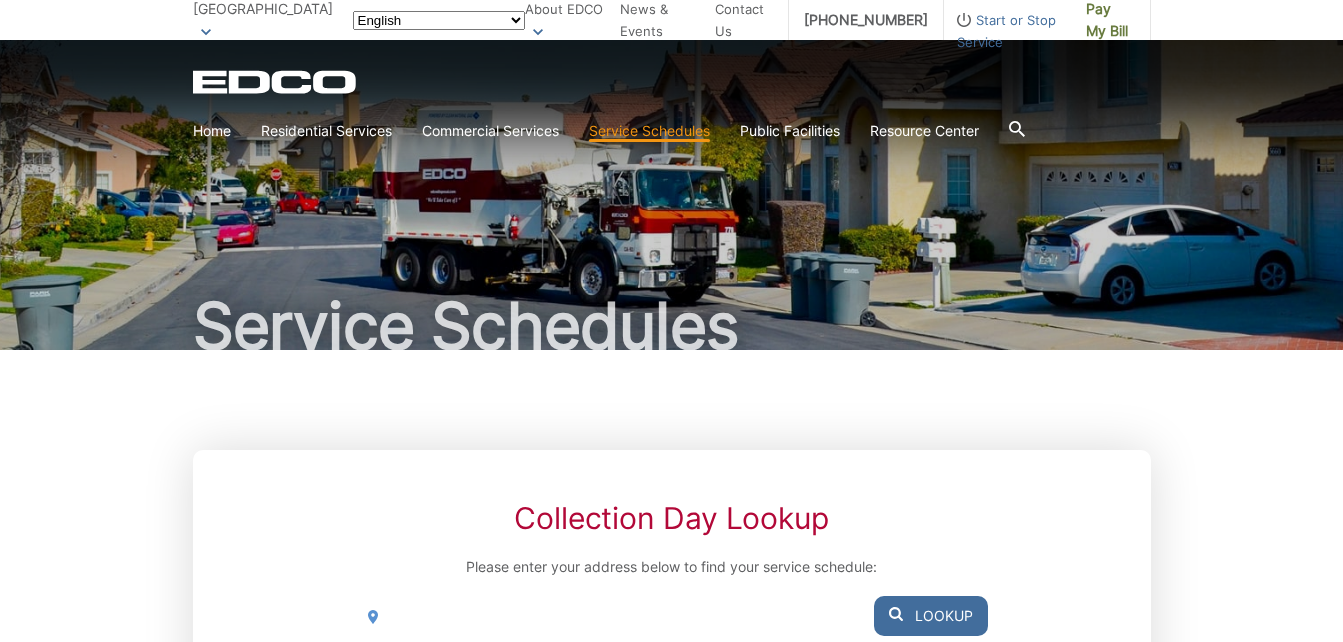 scroll, scrollTop: 0, scrollLeft: 0, axis: both 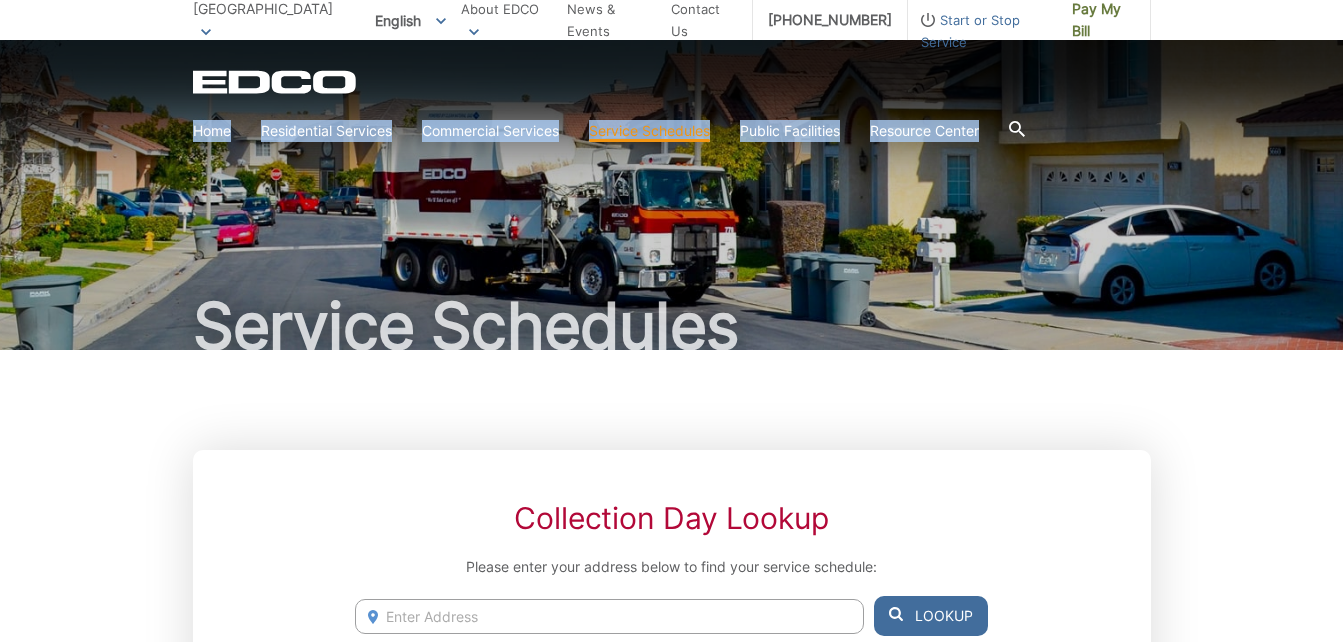 drag, startPoint x: 1342, startPoint y: 74, endPoint x: 1354, endPoint y: 133, distance: 60.207973 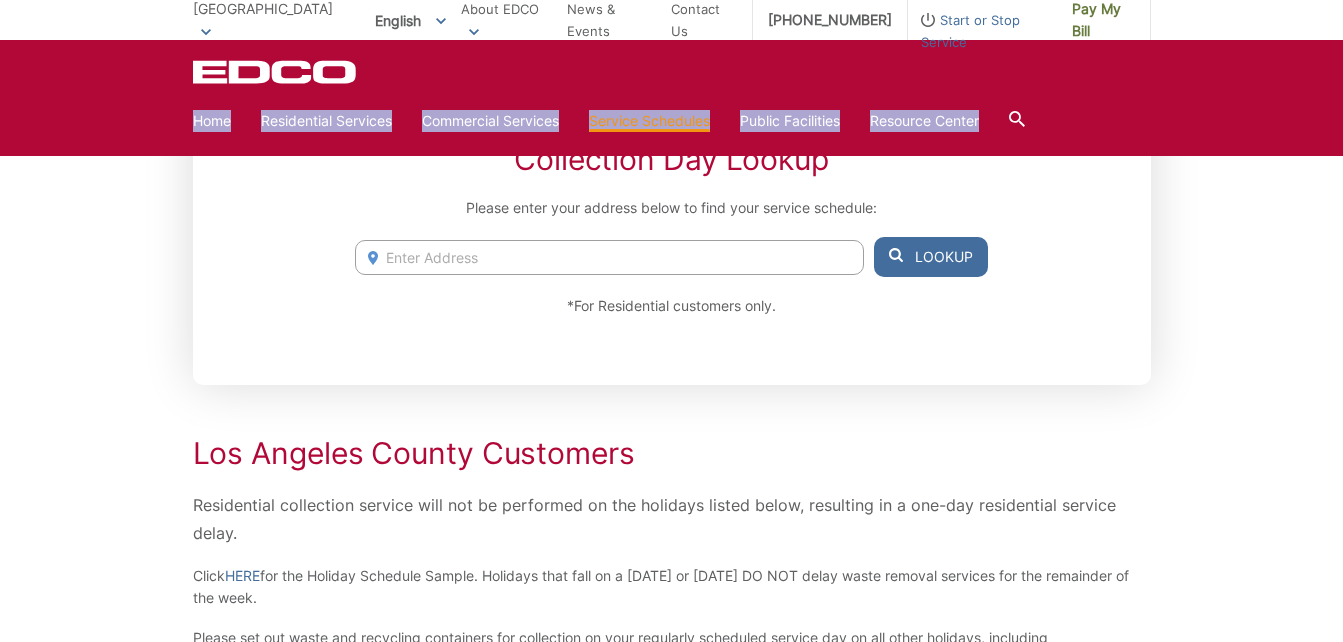 scroll, scrollTop: 367, scrollLeft: 0, axis: vertical 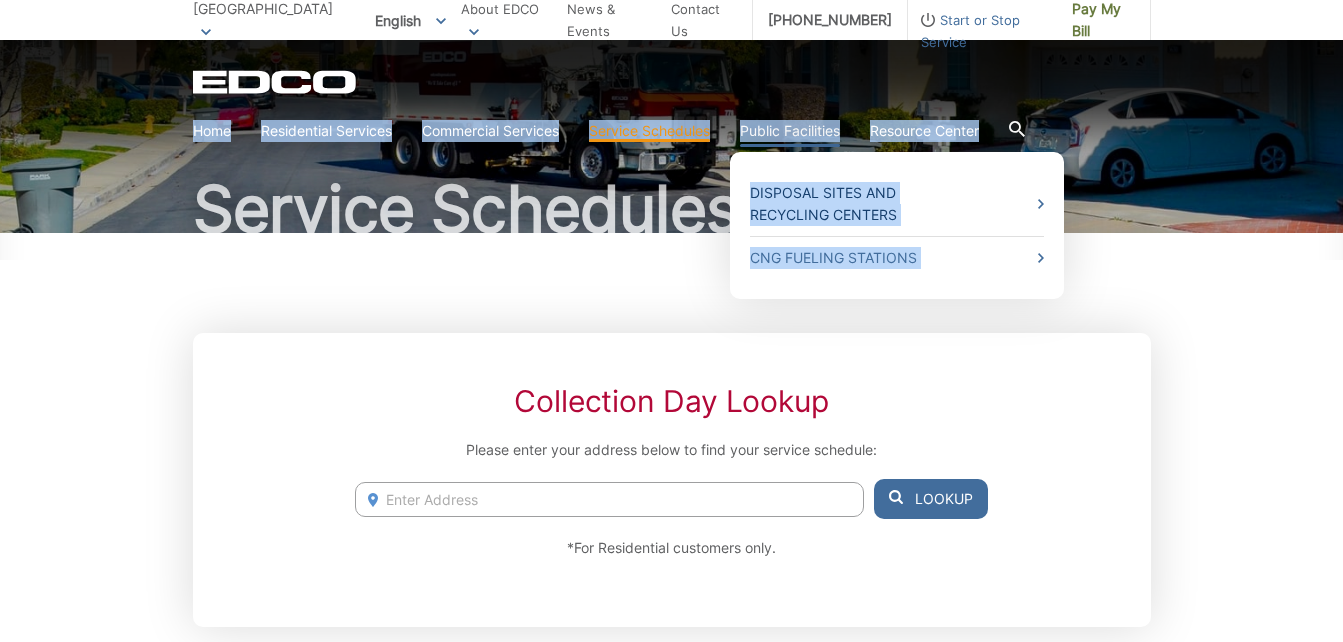 click on "Disposal Sites and Recycling Centers" at bounding box center [897, 204] 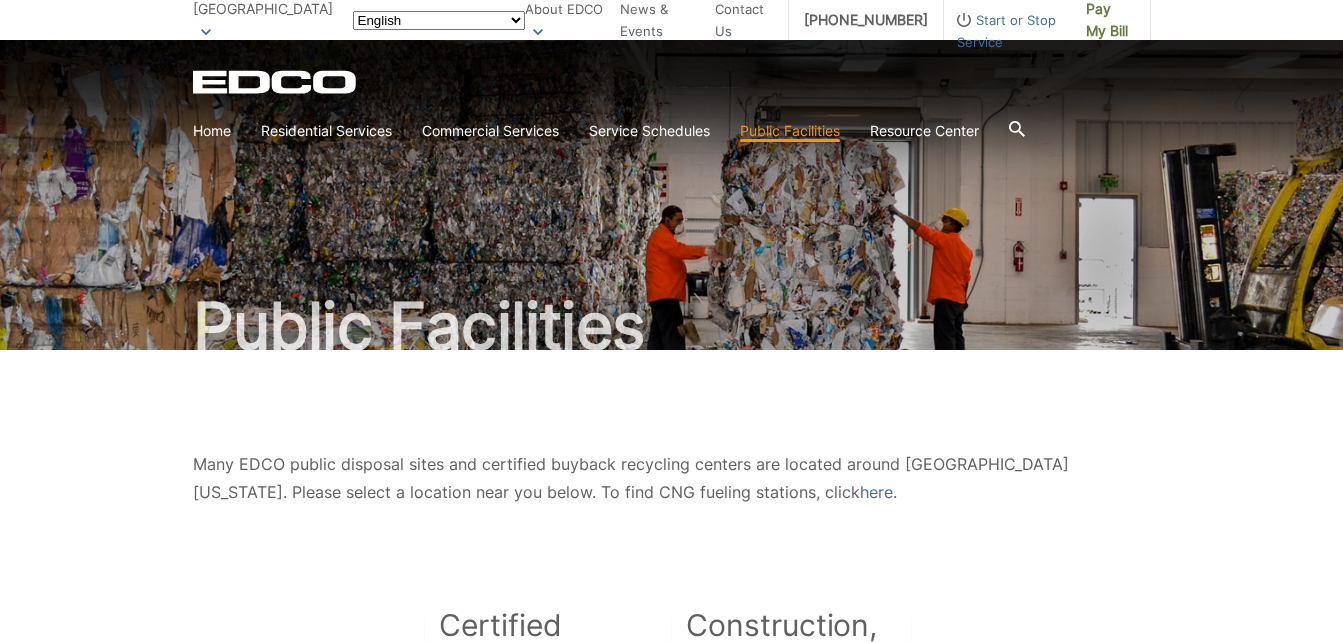 scroll, scrollTop: 0, scrollLeft: 0, axis: both 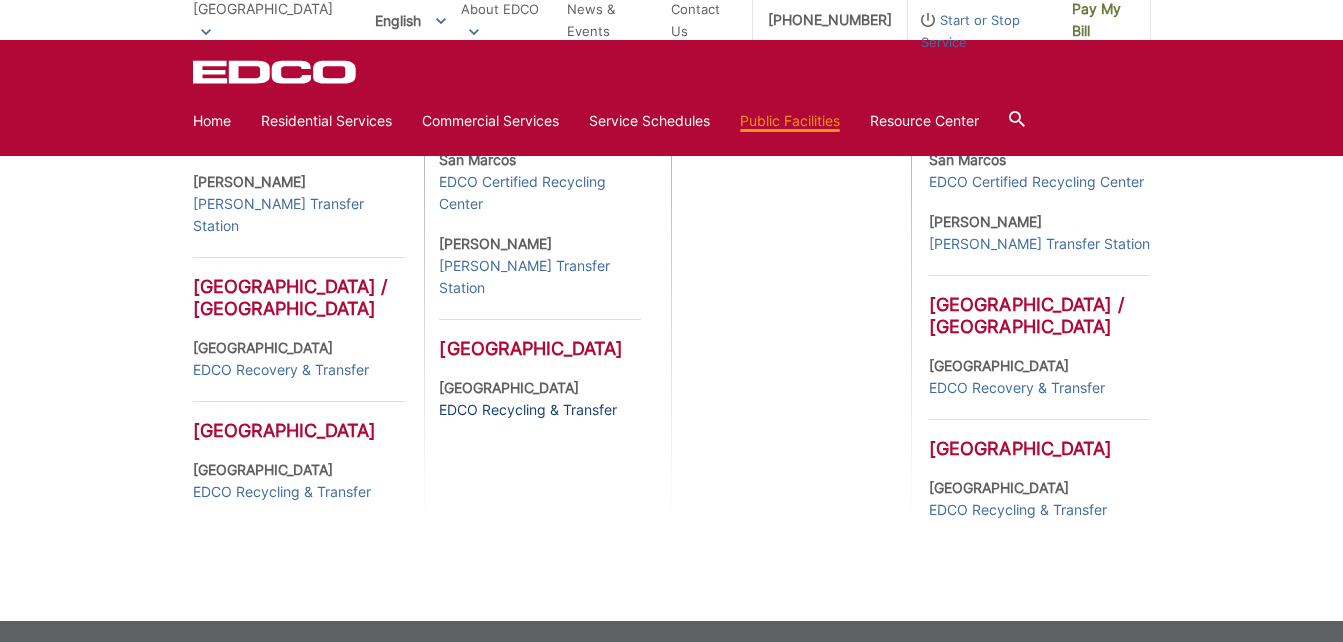click on "EDCO Recycling & Transfer" at bounding box center (528, 410) 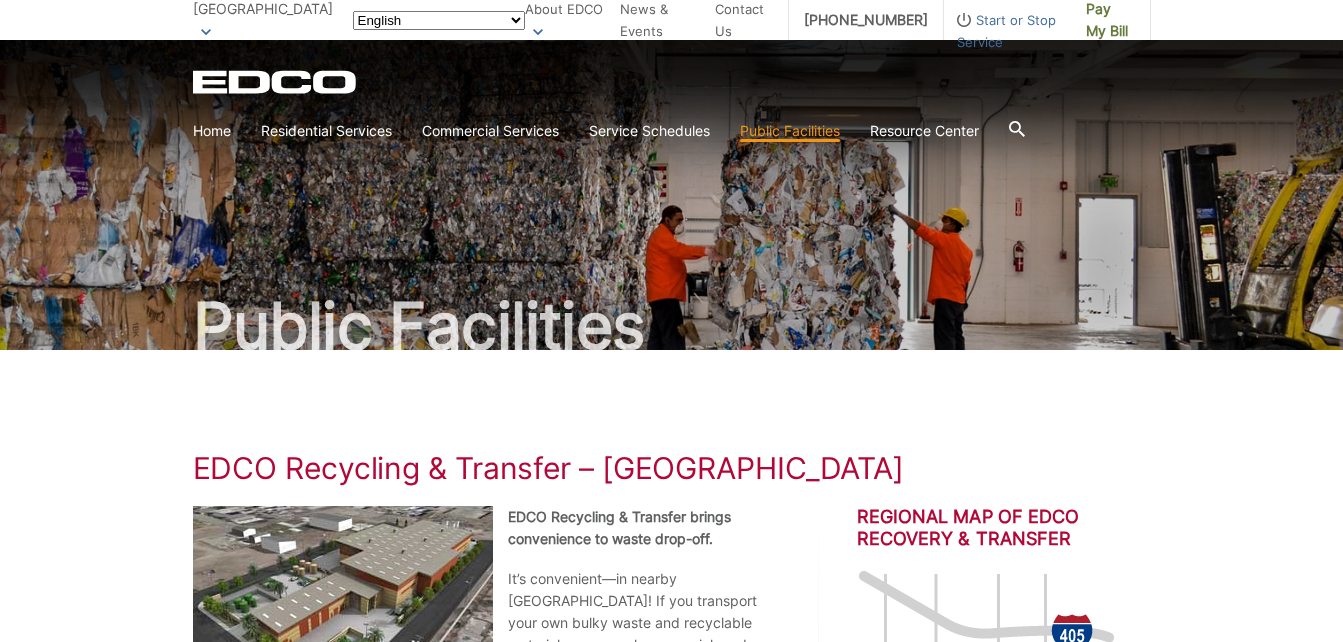 scroll, scrollTop: 0, scrollLeft: 0, axis: both 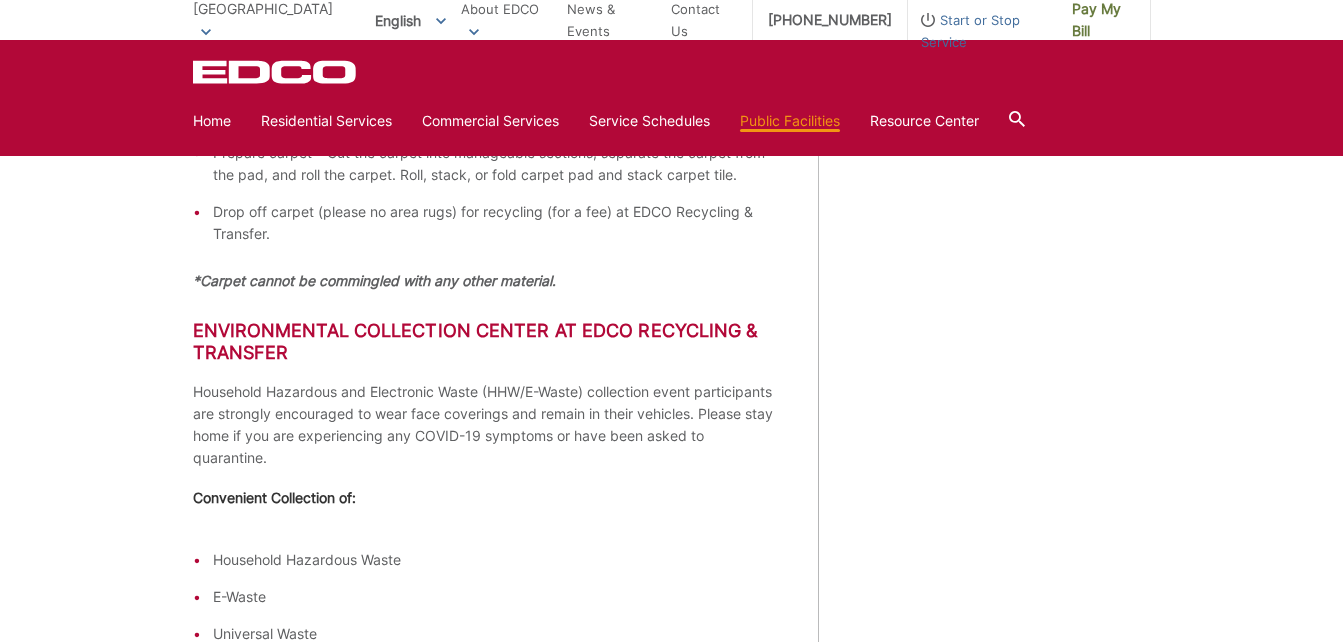 drag, startPoint x: 1341, startPoint y: 349, endPoint x: 1342, endPoint y: 412, distance: 63.007935 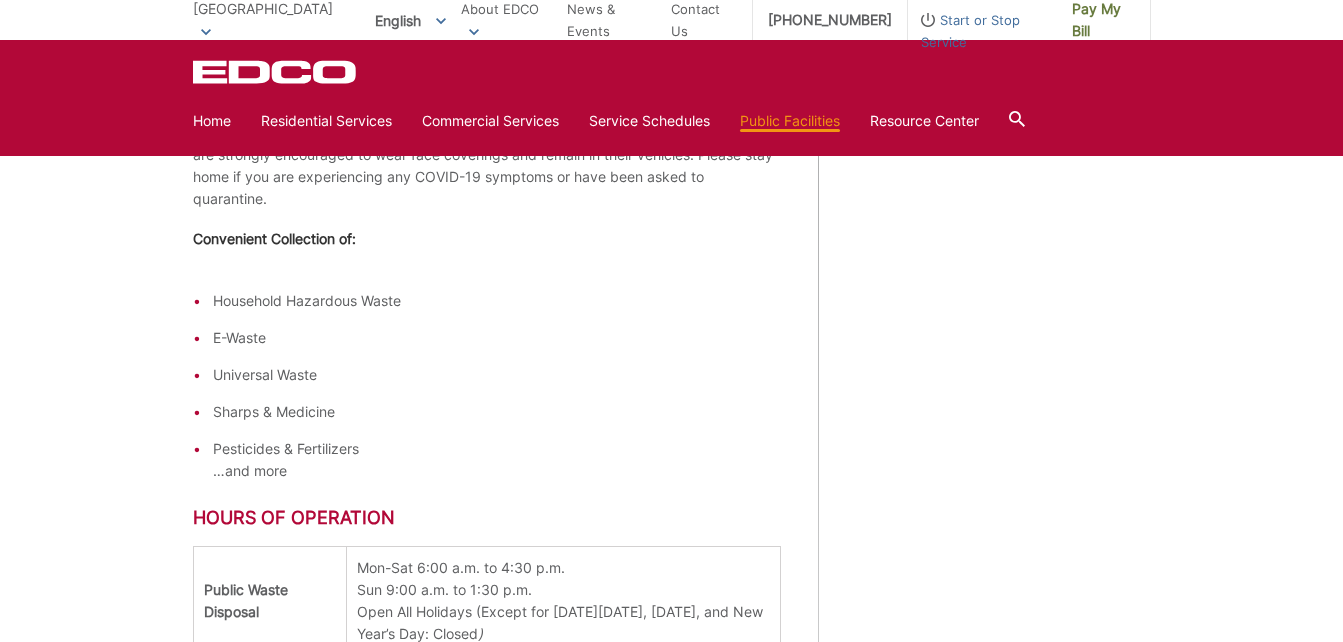 scroll, scrollTop: 1759, scrollLeft: 0, axis: vertical 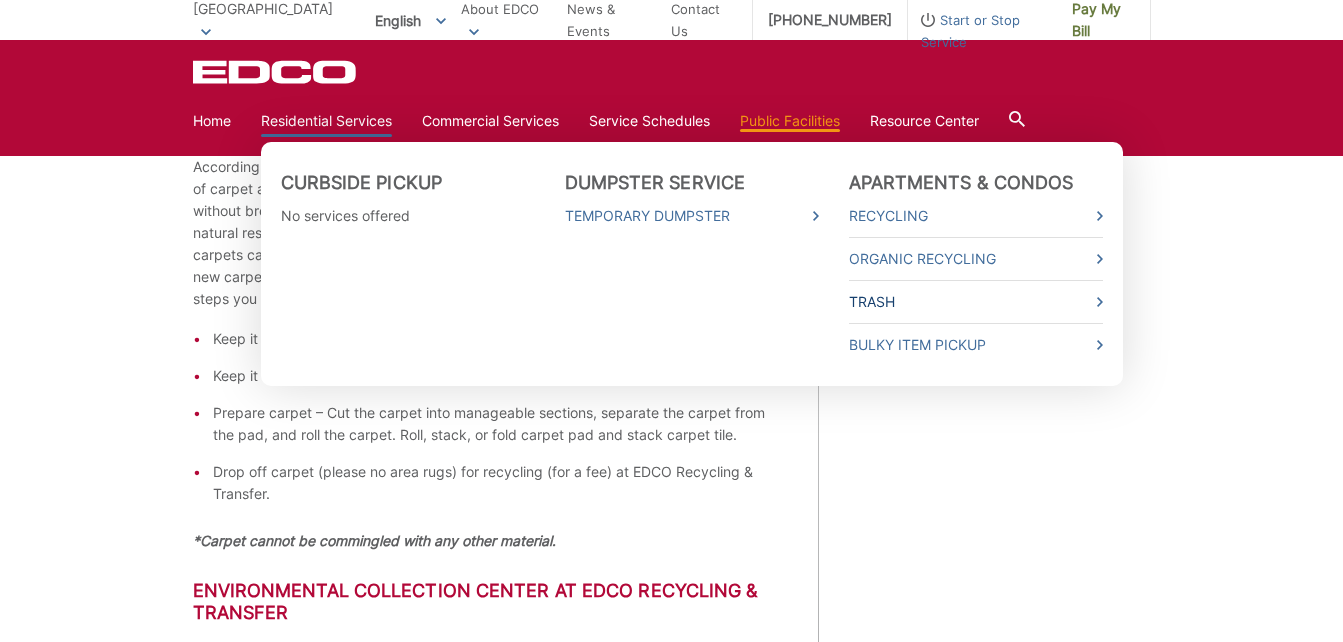 click on "Trash" at bounding box center [976, 302] 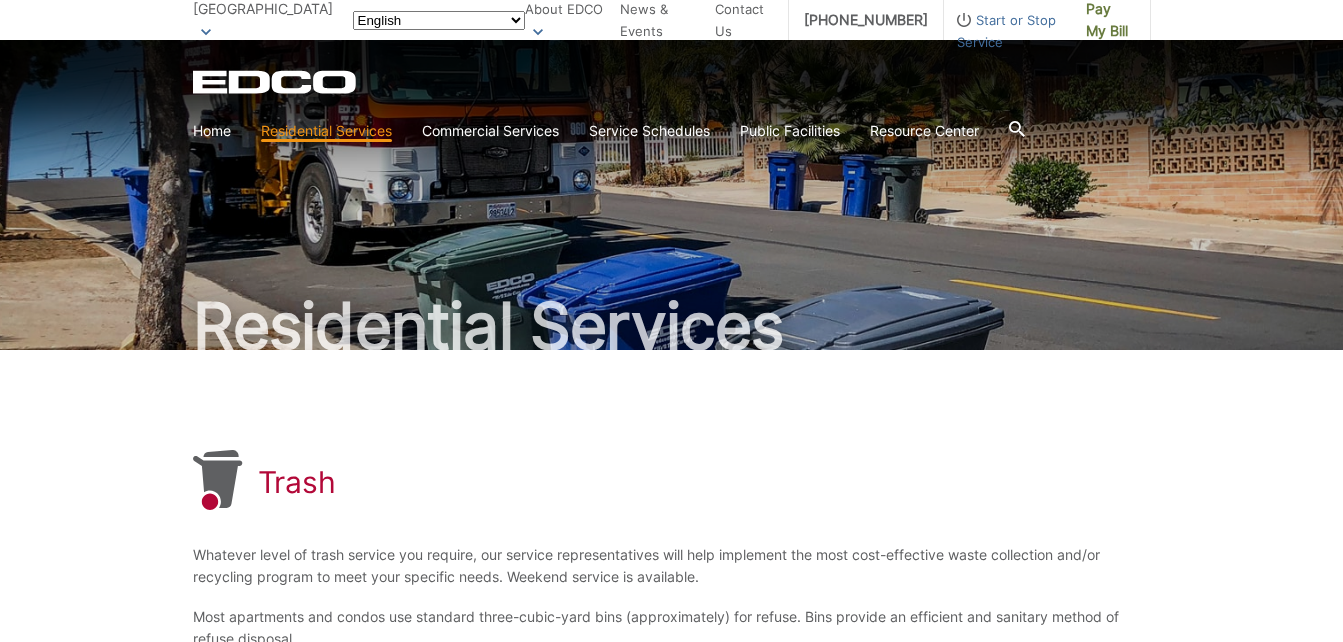 scroll, scrollTop: 0, scrollLeft: 0, axis: both 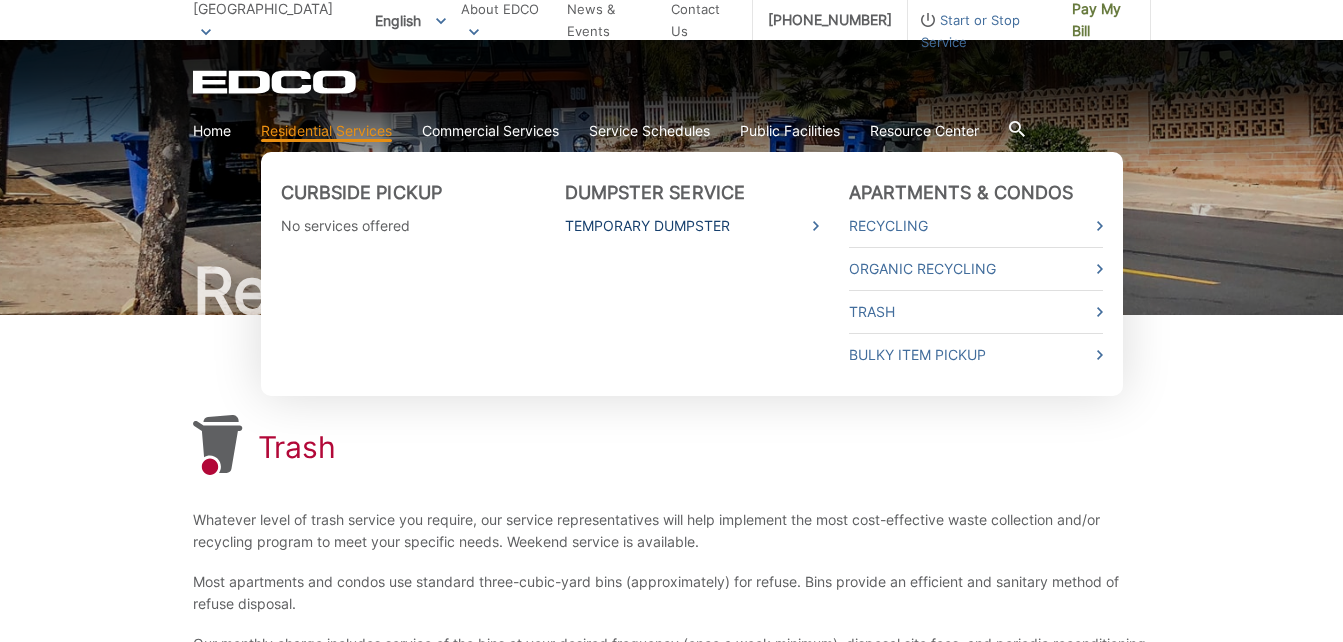 click on "Temporary Dumpster" at bounding box center [692, 226] 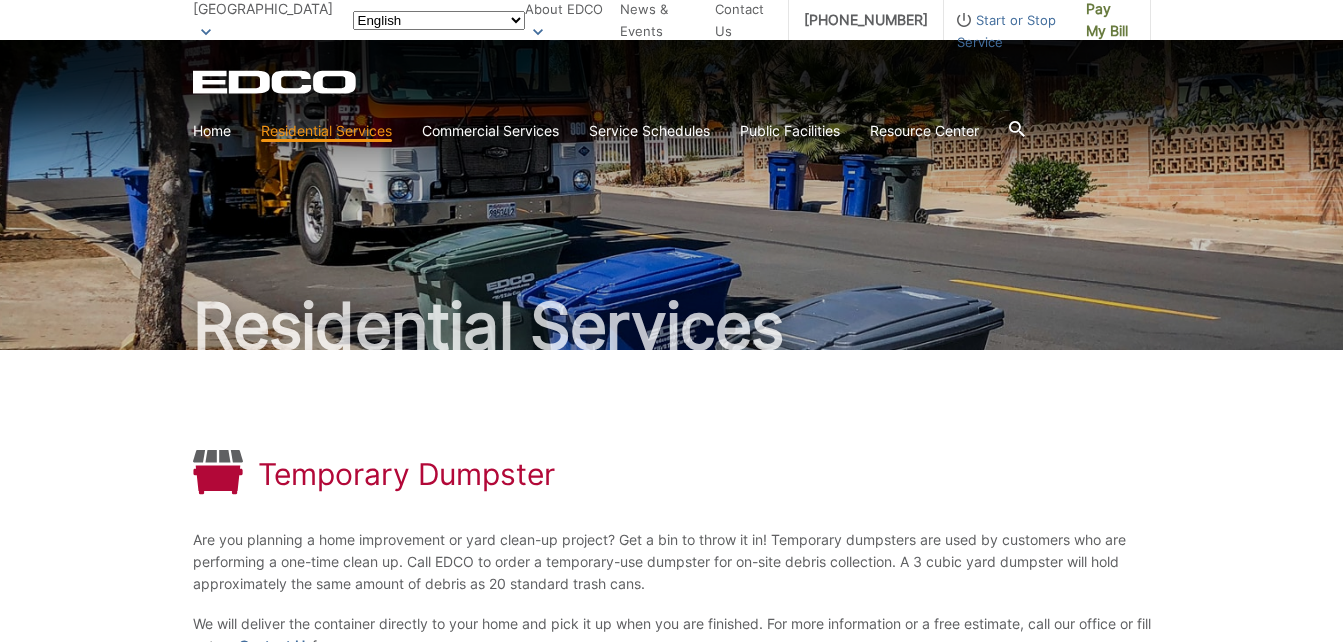 scroll, scrollTop: 0, scrollLeft: 0, axis: both 